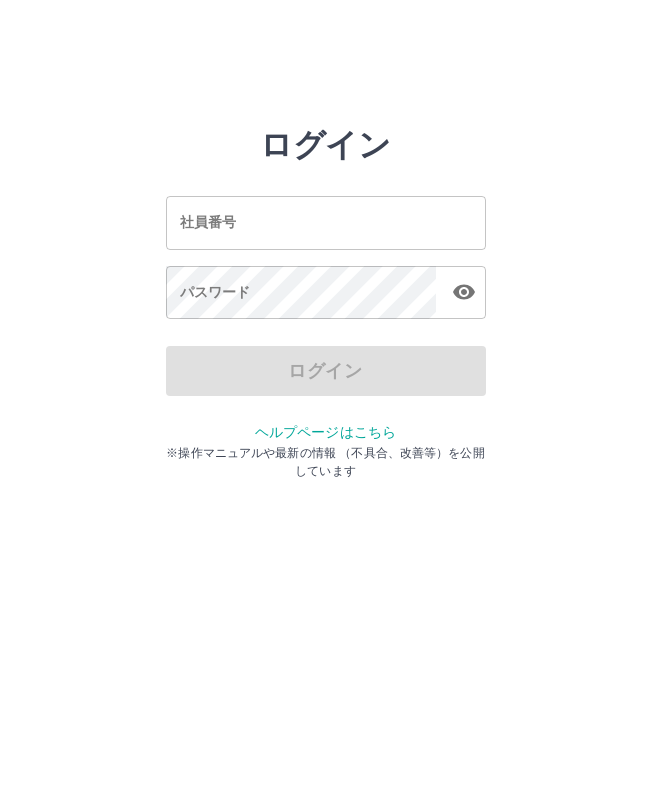 scroll, scrollTop: 0, scrollLeft: 0, axis: both 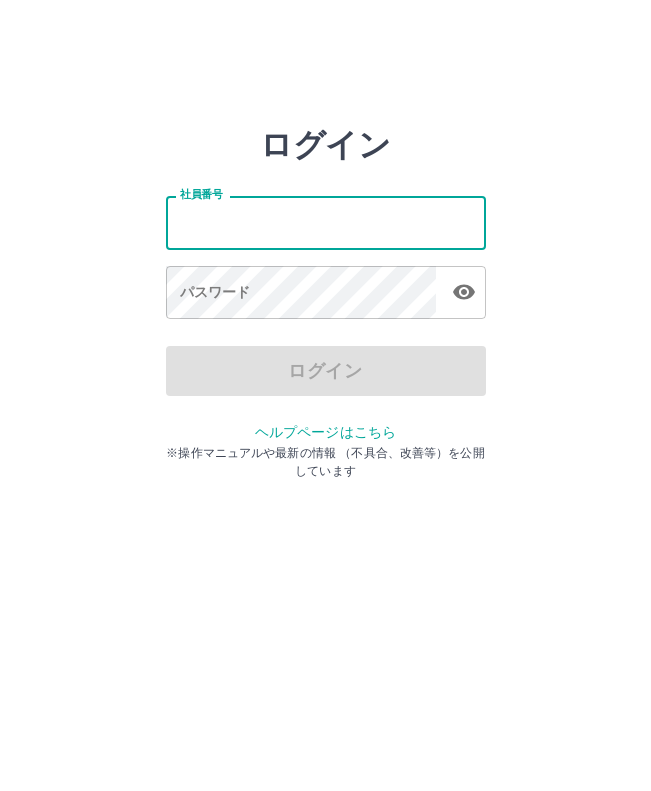 type on "*******" 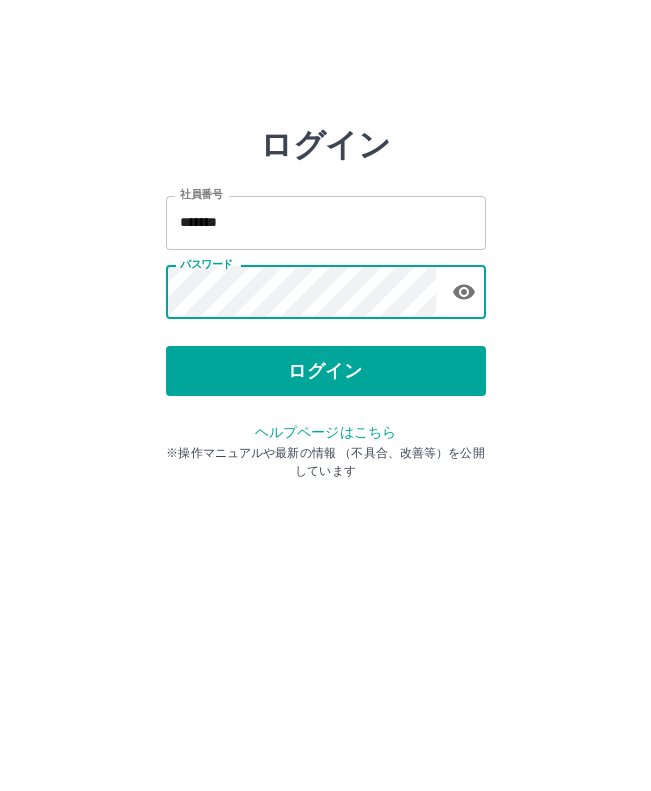 click 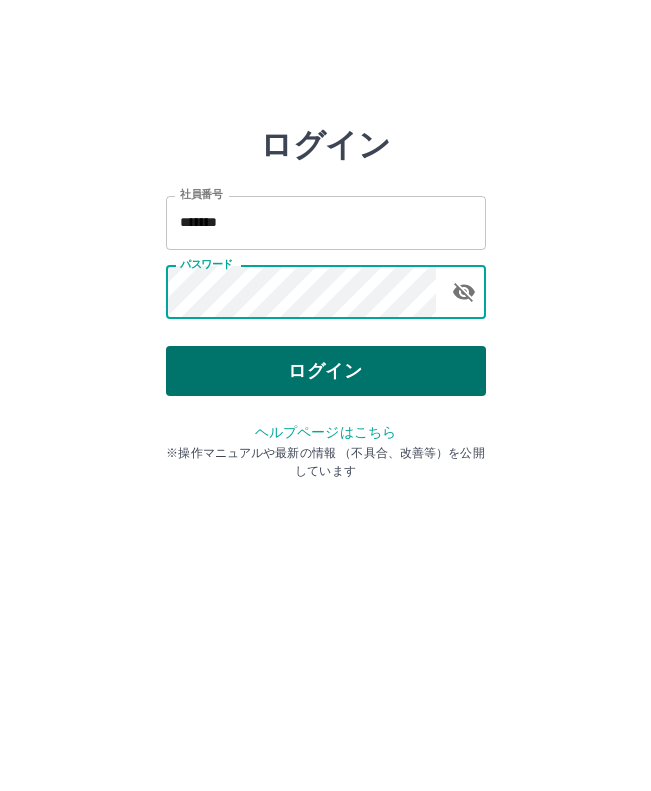 click on "ログイン" at bounding box center [326, 371] 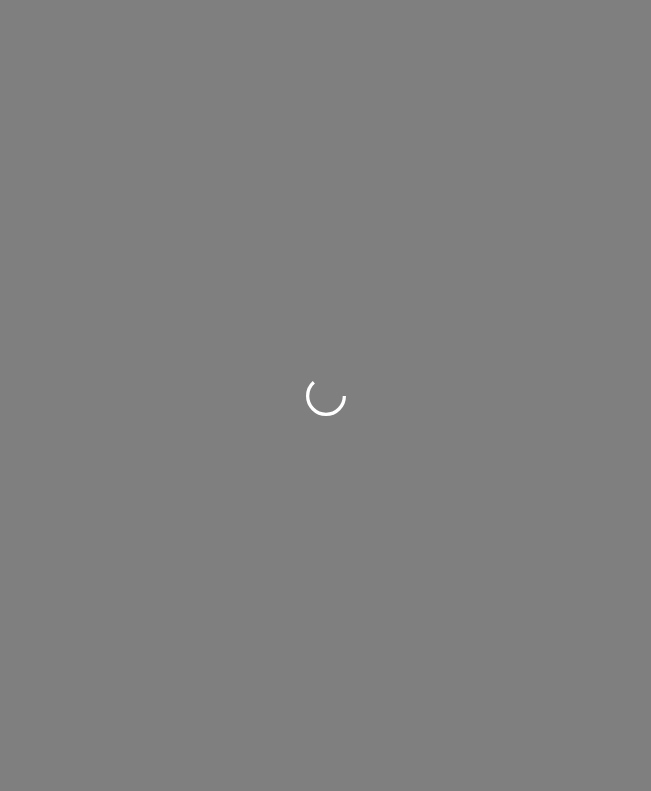 scroll, scrollTop: 0, scrollLeft: 0, axis: both 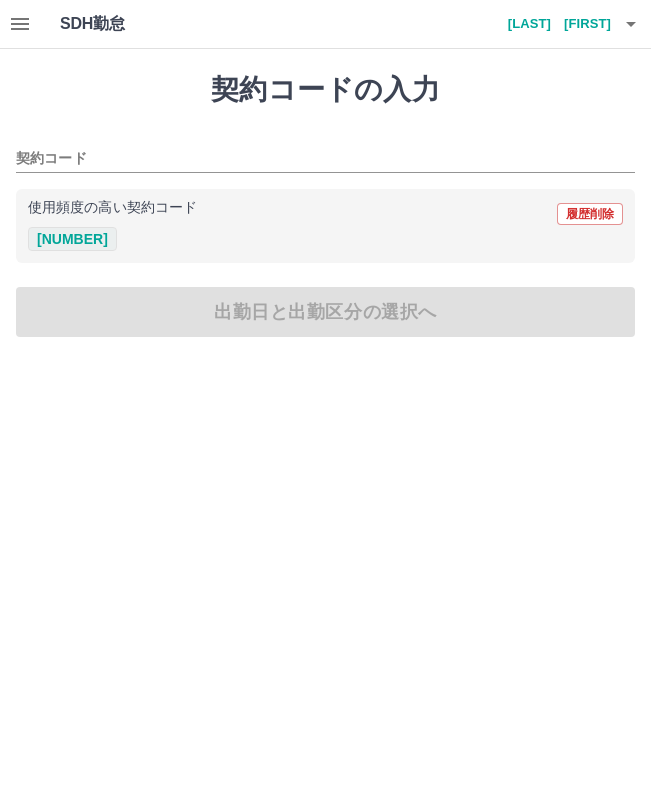 click on "[NUMBER]" at bounding box center [72, 239] 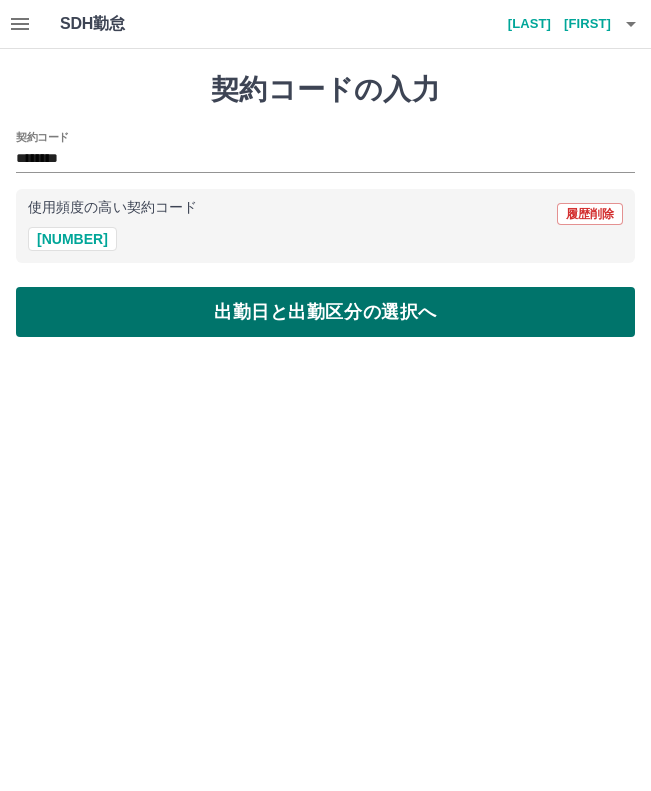 click on "出勤日と出勤区分の選択へ" at bounding box center [325, 312] 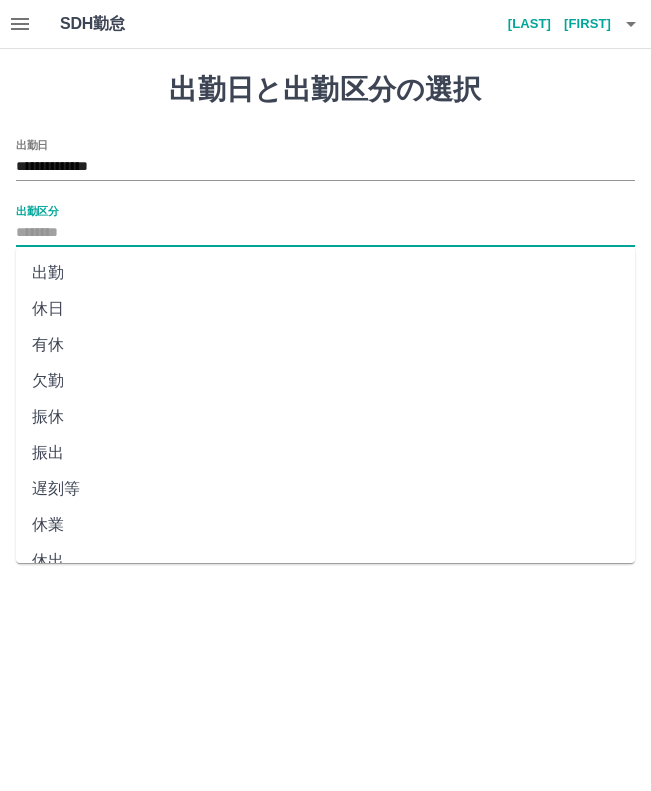 click on "出勤区分" at bounding box center [325, 233] 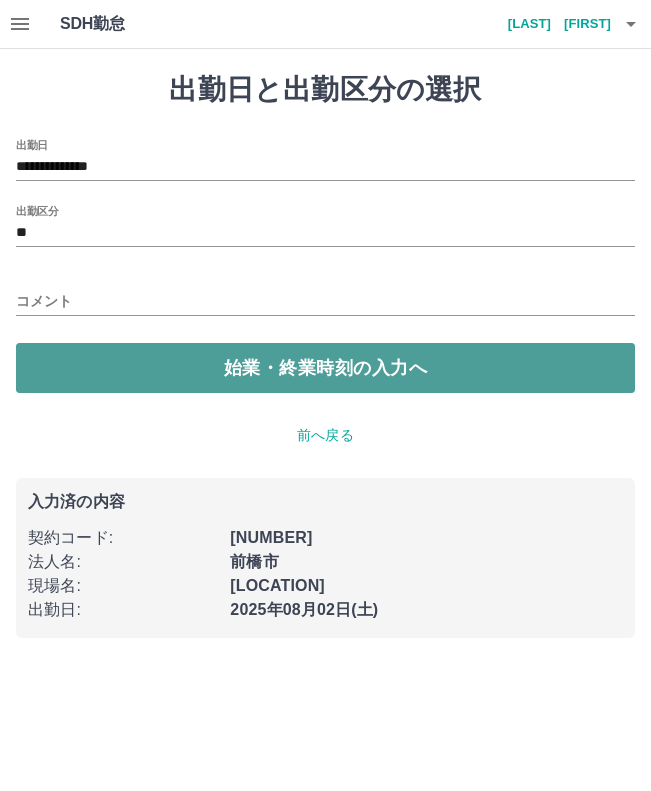 click on "始業・終業時刻の入力へ" at bounding box center (325, 368) 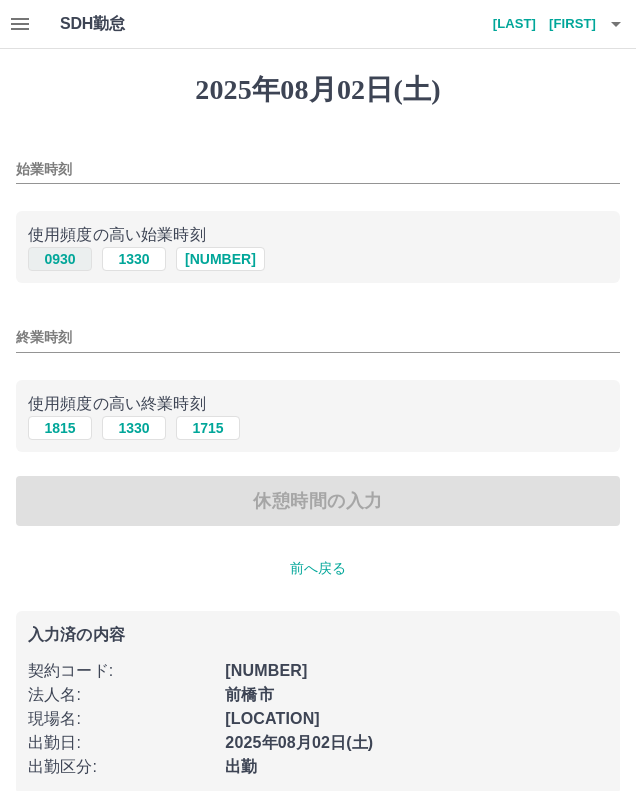 click on "0930" at bounding box center (60, 259) 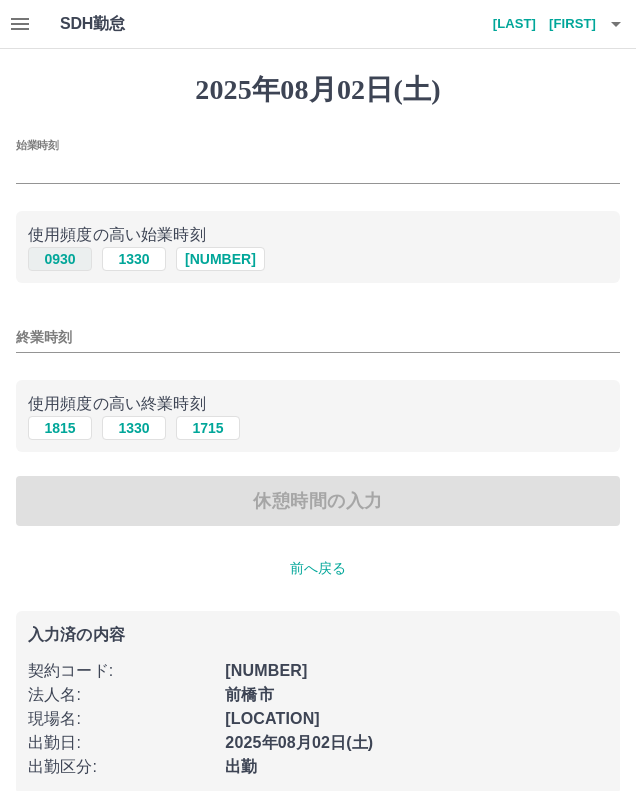 type on "****" 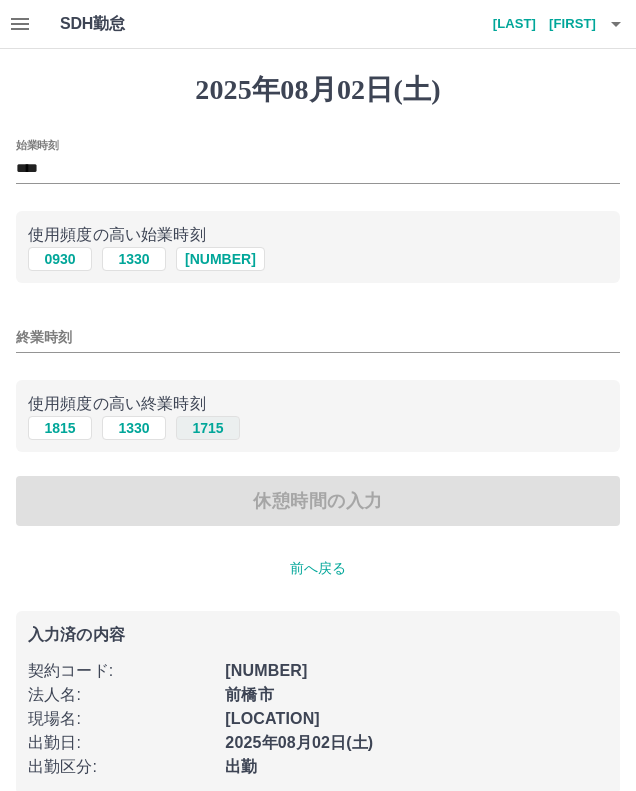 click on "1715" at bounding box center [208, 428] 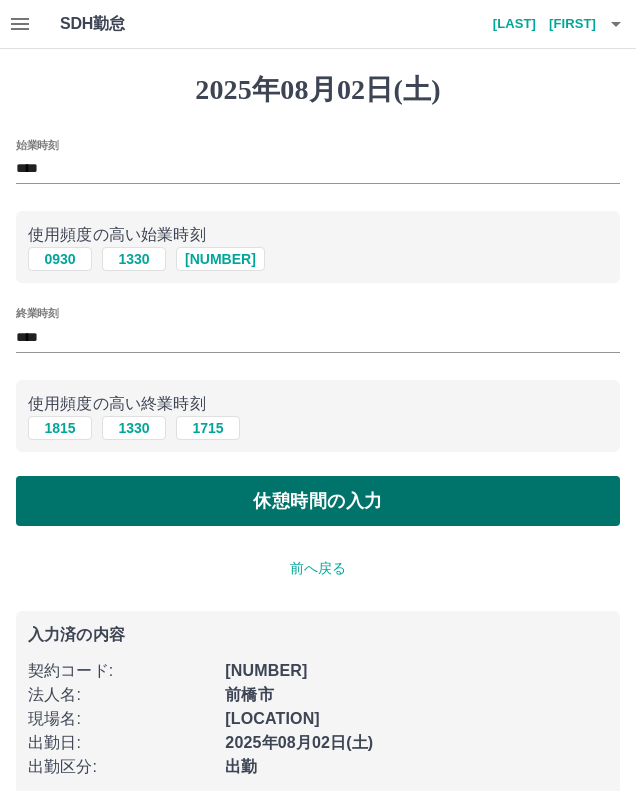 click on "休憩時間の入力" at bounding box center (318, 501) 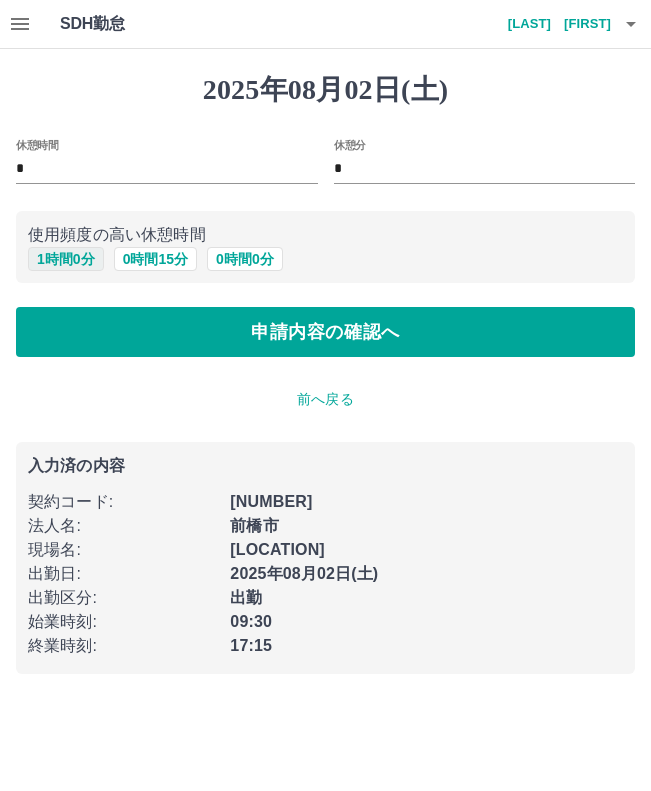 click on "1 時間 0 分" at bounding box center [66, 259] 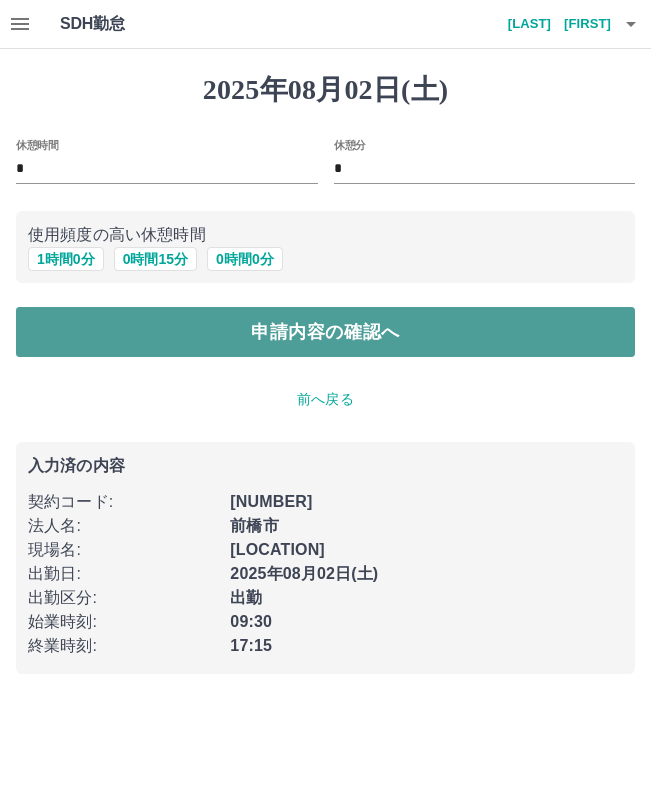 click on "申請内容の確認へ" at bounding box center (325, 332) 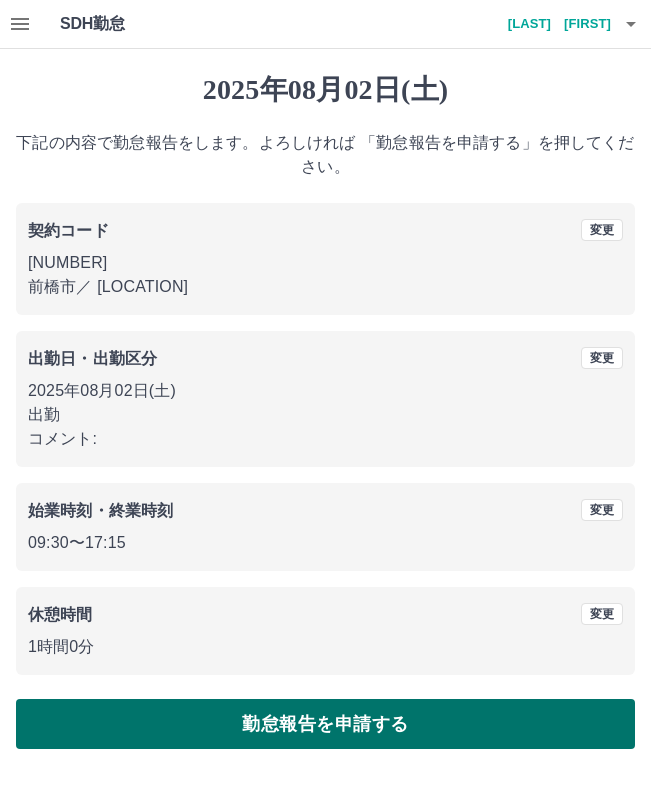 click on "勤怠報告を申請する" at bounding box center [325, 724] 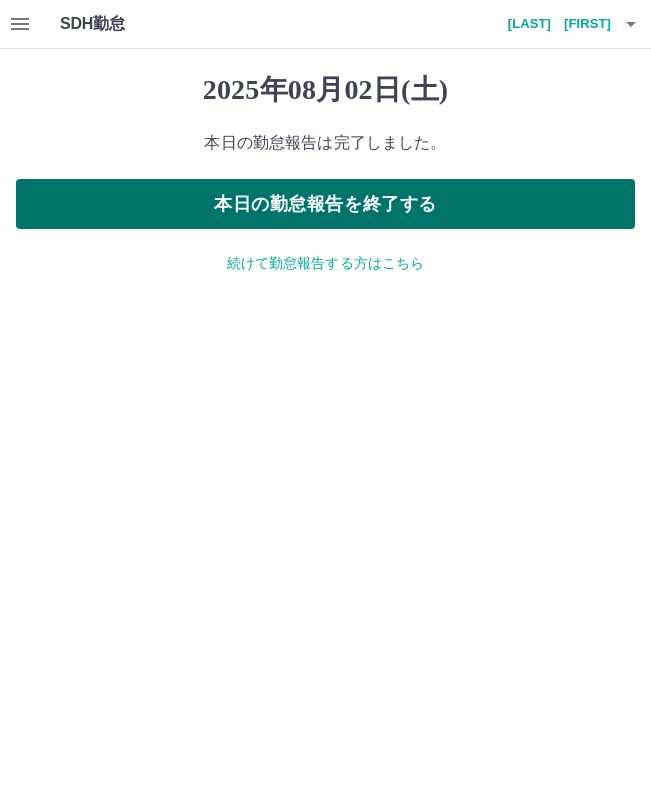 click on "本日の勤怠報告を終了する" at bounding box center (325, 204) 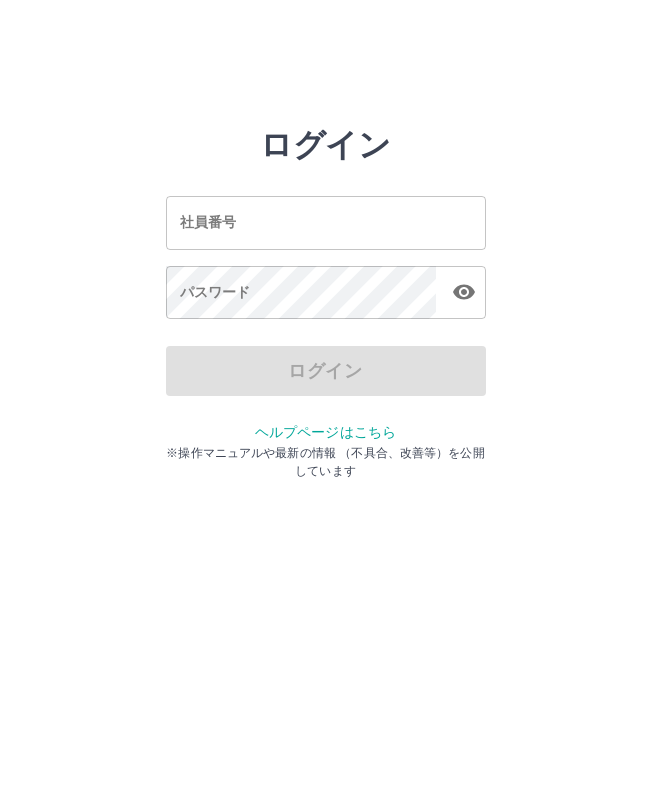 scroll, scrollTop: 0, scrollLeft: 0, axis: both 